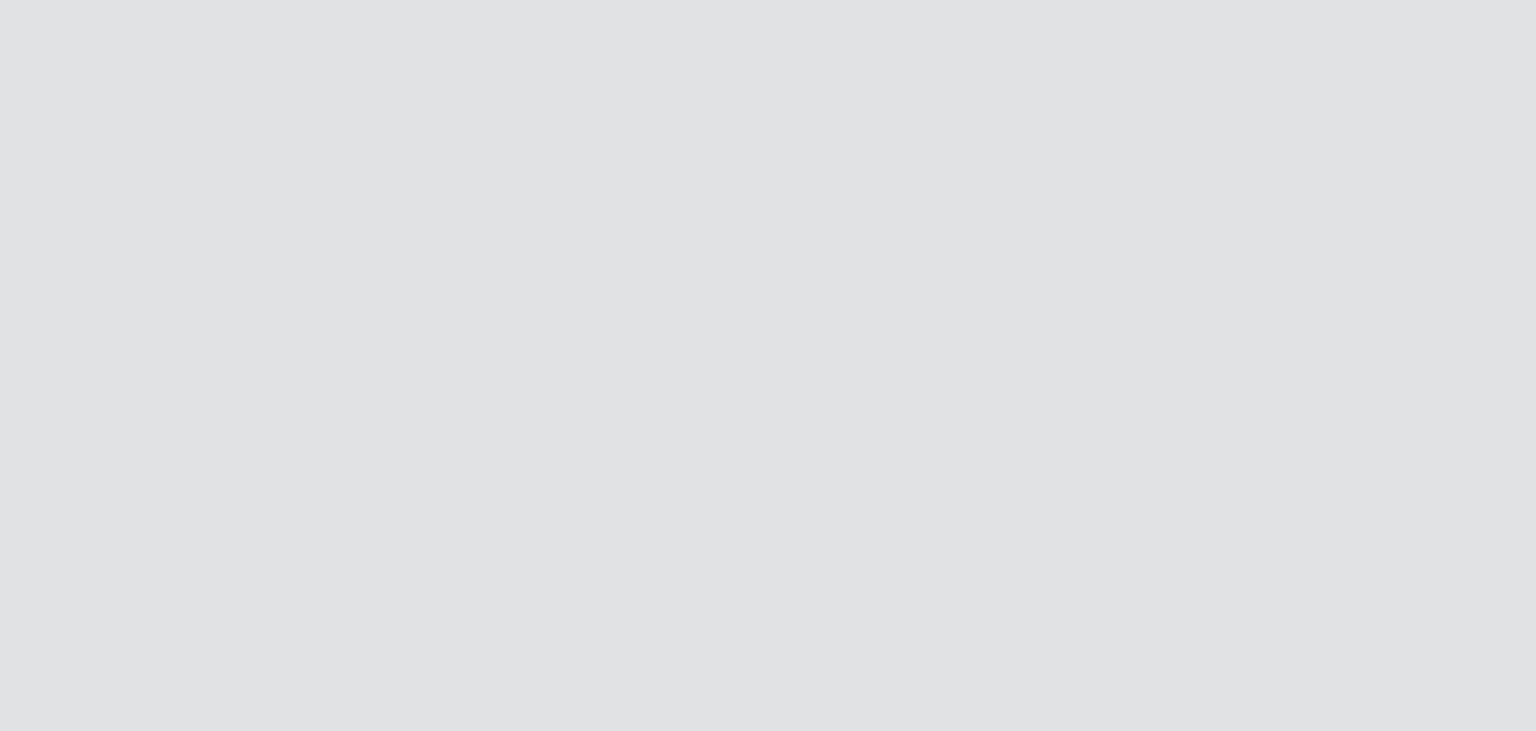 scroll, scrollTop: 0, scrollLeft: 0, axis: both 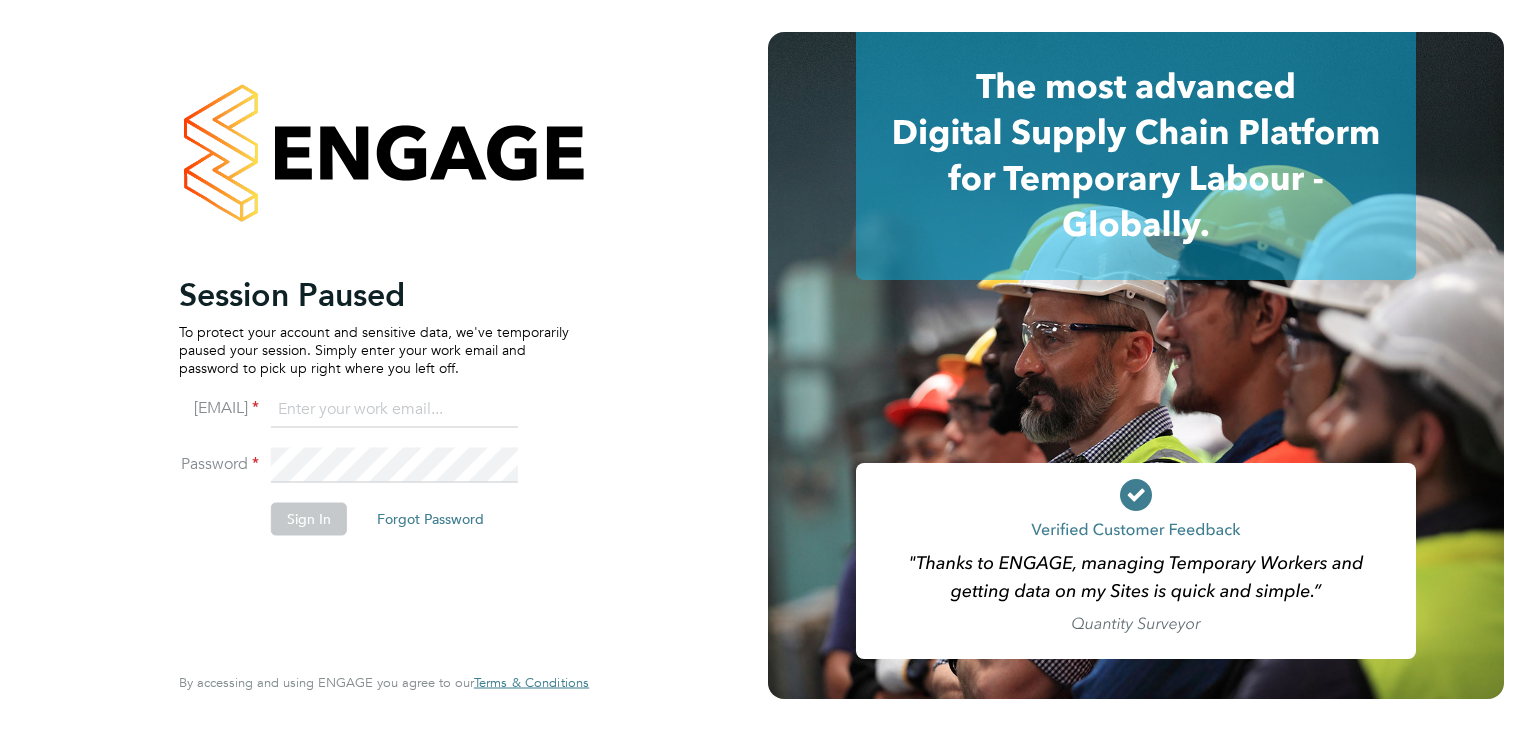 click 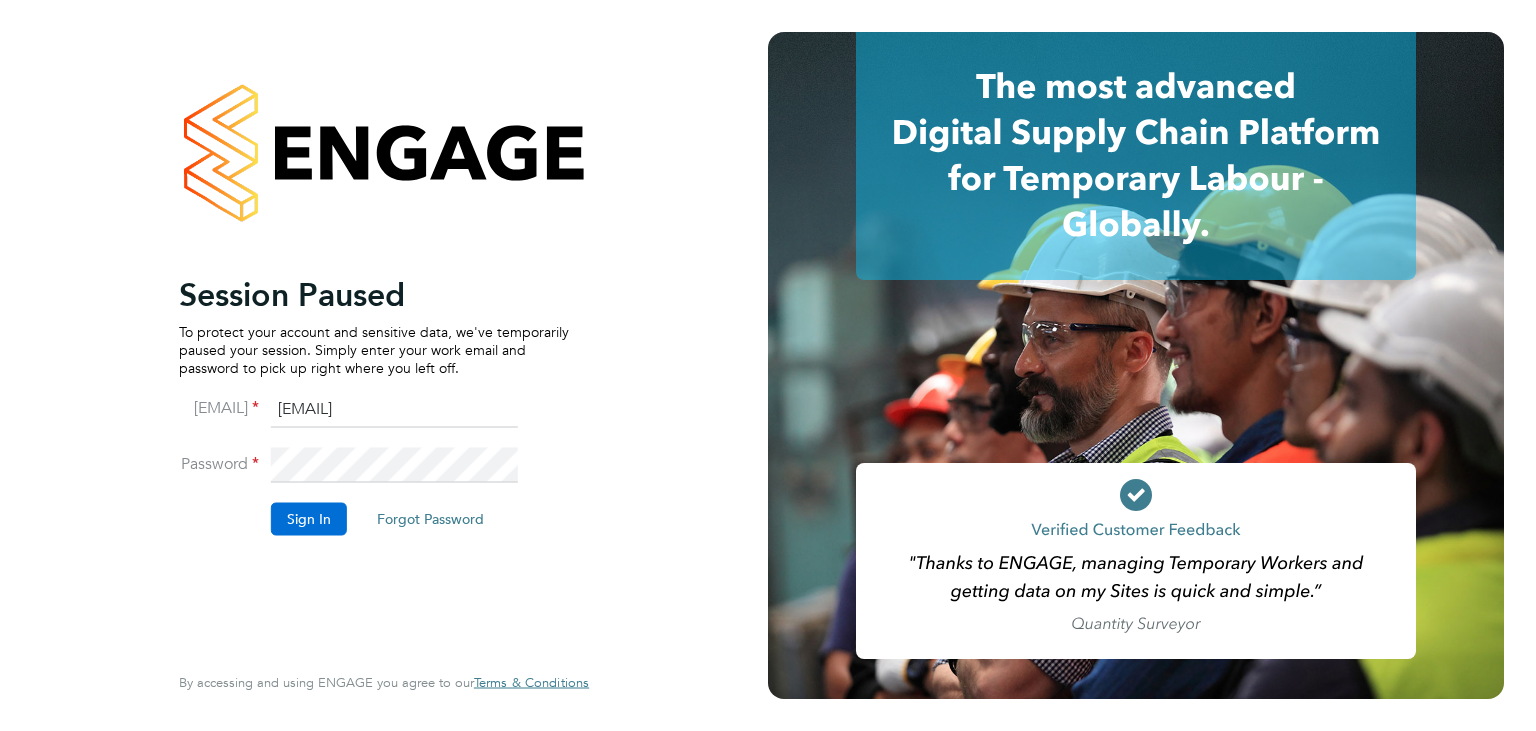 type on "shanfran2005@yahoo.com" 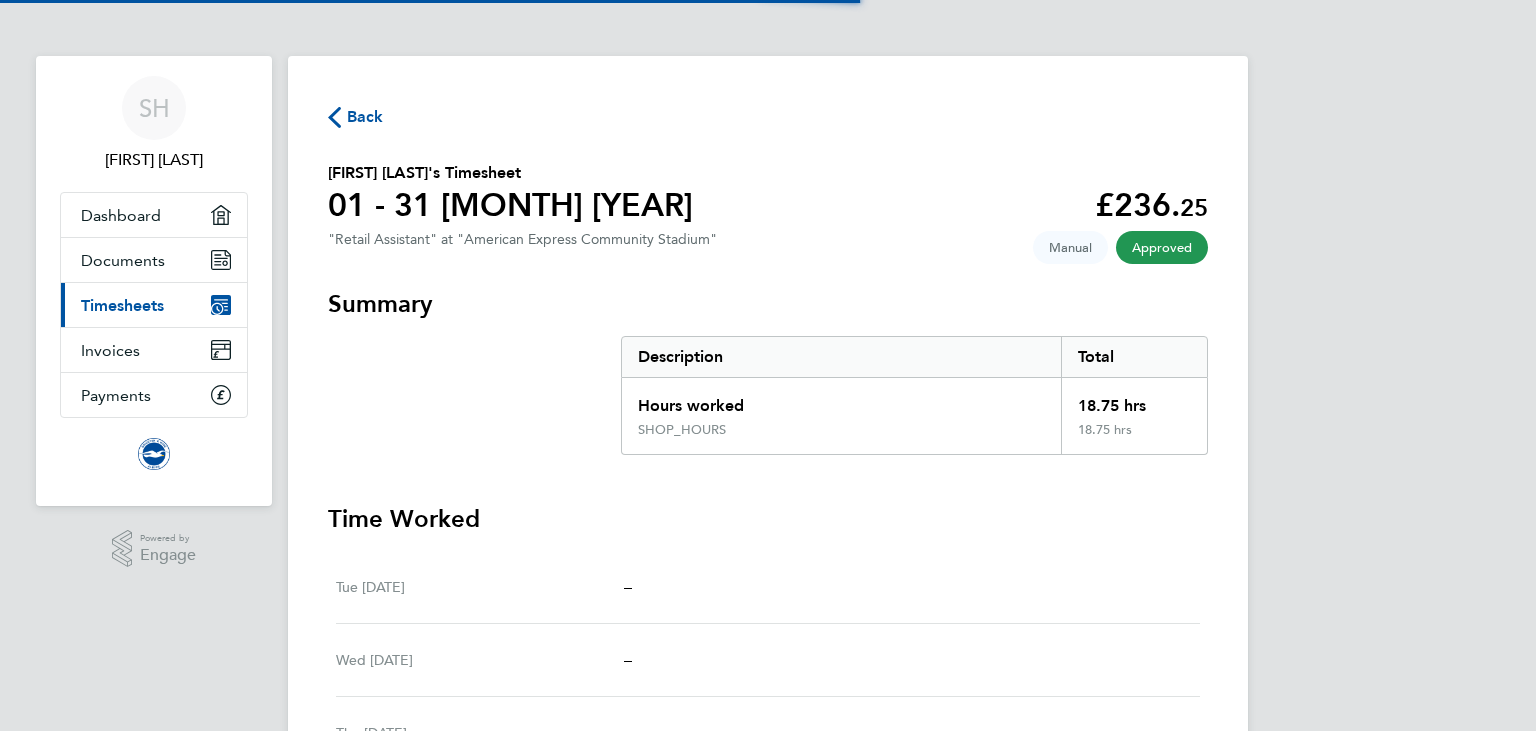 scroll, scrollTop: 0, scrollLeft: 0, axis: both 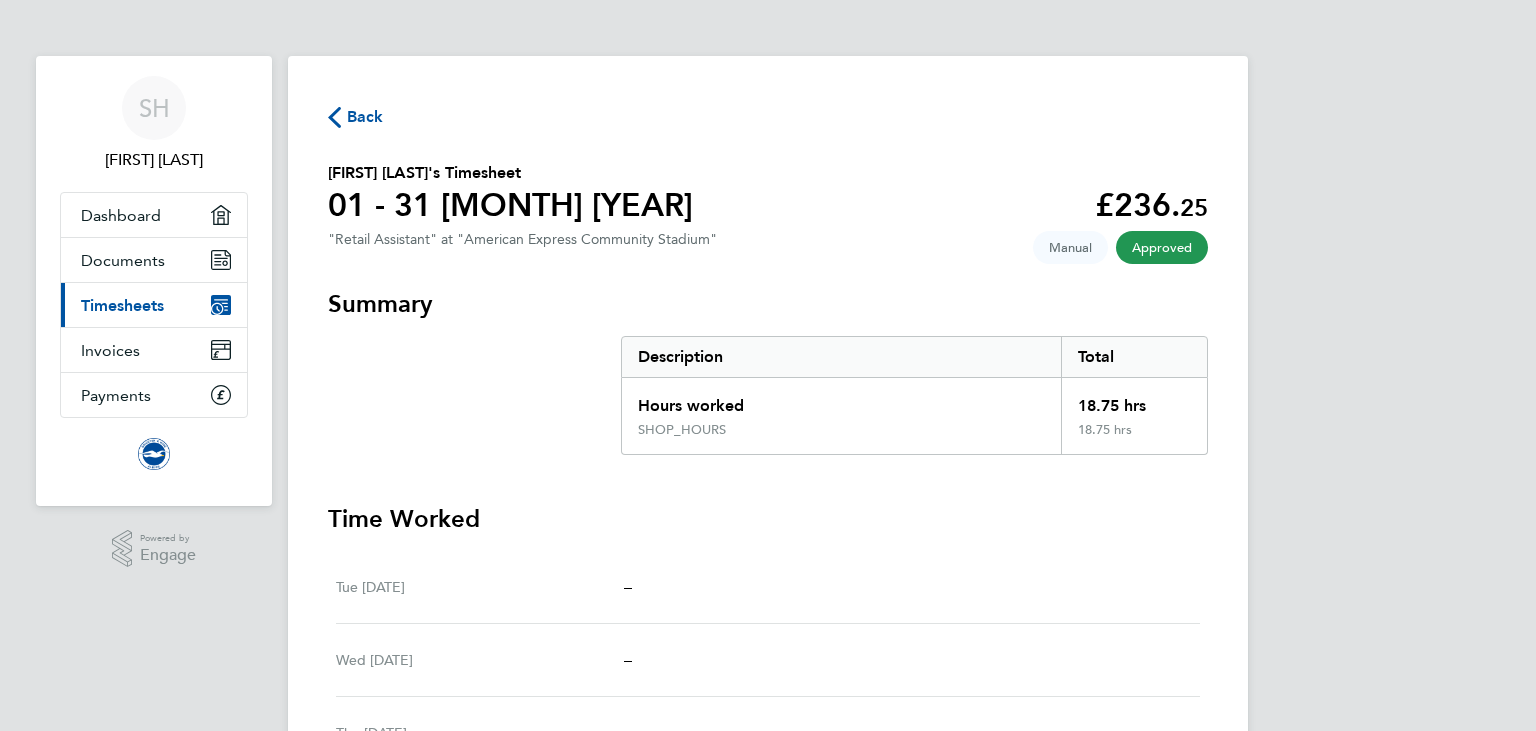 click on "Summary   Description   Total   Hours worked   18.75 hrs   SHOP_HOURS   18.75 hrs   Time Worked   Tue [DATE]   –   Wed [DATE]   –   Thu [DATE]   –   Fri [DATE]   –   Sat [DATE]   11:00 to 18:45   |   60 min   6.75 hrs   |   SHOP_HOURS   (£12.60) =   £85.05   View   Sun [DATE]   –   Mon [DATE]   –   Tue [DATE]   –   Wed [DATE]   –   Thu [DATE]   –   Fri [DATE]   –   Sat [DATE]   –   Sun [DATE]   –   Mon [DATE]   11:00 to 15:00   |   0 min   4.00 hrs   |   SHOP_HOURS   (£12.60) =   £50.40   View   Tue [DATE]   –   Wed [DATE]   –   Thu [DATE]   –   Fri [DATE]   –   Sat [DATE]   11:00 to 15:00   |   0 min   4.00 hrs   |   SHOP_HOURS   (£12.60) =   £50.40   View   Sun [DATE]   –   Mon [DATE]   –   Tue [DATE]   –   Wed [DATE]   –   Thu [DATE]   –   Fri [DATE]   –   Sat [DATE]   –   Sun [DATE]   –   Mon [DATE]   –   Tue [DATE]   –   Wed [DATE]   11:00 to 15:00   |   0 min   4.00 hrs   |   SHOP_HOURS   (£12.60) =   £50.40   View   Thu [DATE]   –" at bounding box center [768, 1599] 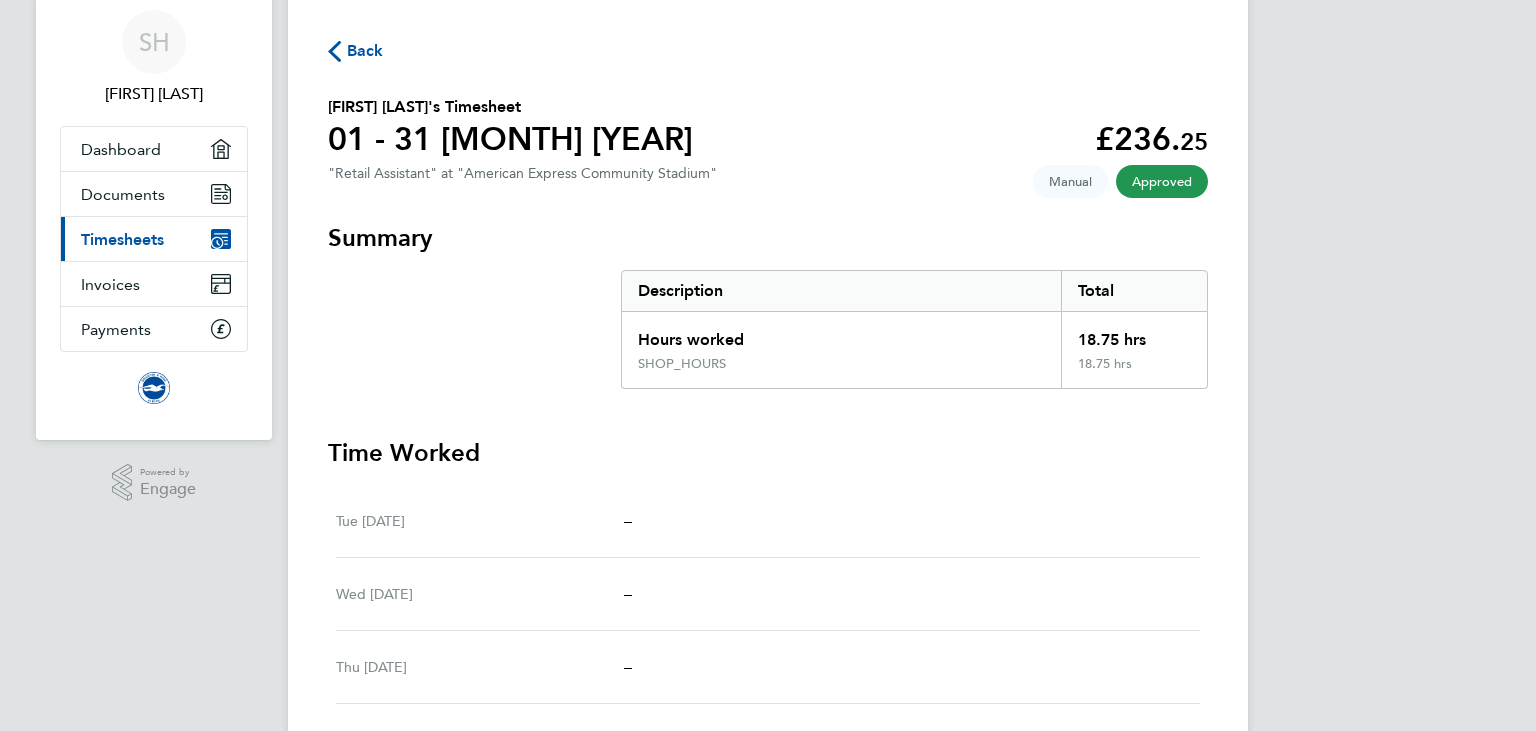 click on "Time Worked   Tue [DATE]   –   Wed [DATE]   –   Thu [DATE]   –   Fri [DATE]   –   Sat [DATE]   11:00 to 18:45   |   60 min   6.75 hrs   |   SHOP_HOURS   (£12.60) =   £85.05   View   Sun [DATE]   –   Mon [DATE]   –   Tue [DATE]   –   Wed [DATE]   –   Thu [DATE]   –   Fri [DATE]   –   Sat [DATE]   –   Sun [DATE]   –   Mon [DATE]   11:00 to 15:00   |   0 min   4.00 hrs   |   SHOP_HOURS   (£12.60) =   £50.40   View   Tue [DATE]   –   Wed [DATE]   –   Thu [DATE]   –   Fri [DATE]   –   Sat [DATE]   11:00 to 15:00   |   0 min   4.00 hrs   |   SHOP_HOURS   (£12.60) =   £50.40   View   Sun [DATE]   –   Mon [DATE]   –   Tue [DATE]   –   Wed [DATE]   –   Thu [DATE]   –   Fri [DATE]   –   Sat [DATE]   –   Sun [DATE]   –   Mon [DATE]   –   Tue [DATE]   –   Wed [DATE]   11:00 to 15:00   |   0 min   4.00 hrs   |   SHOP_HOURS   (£12.60) =   £50.40   View   Thu [DATE]   –" at bounding box center (768, 1640) 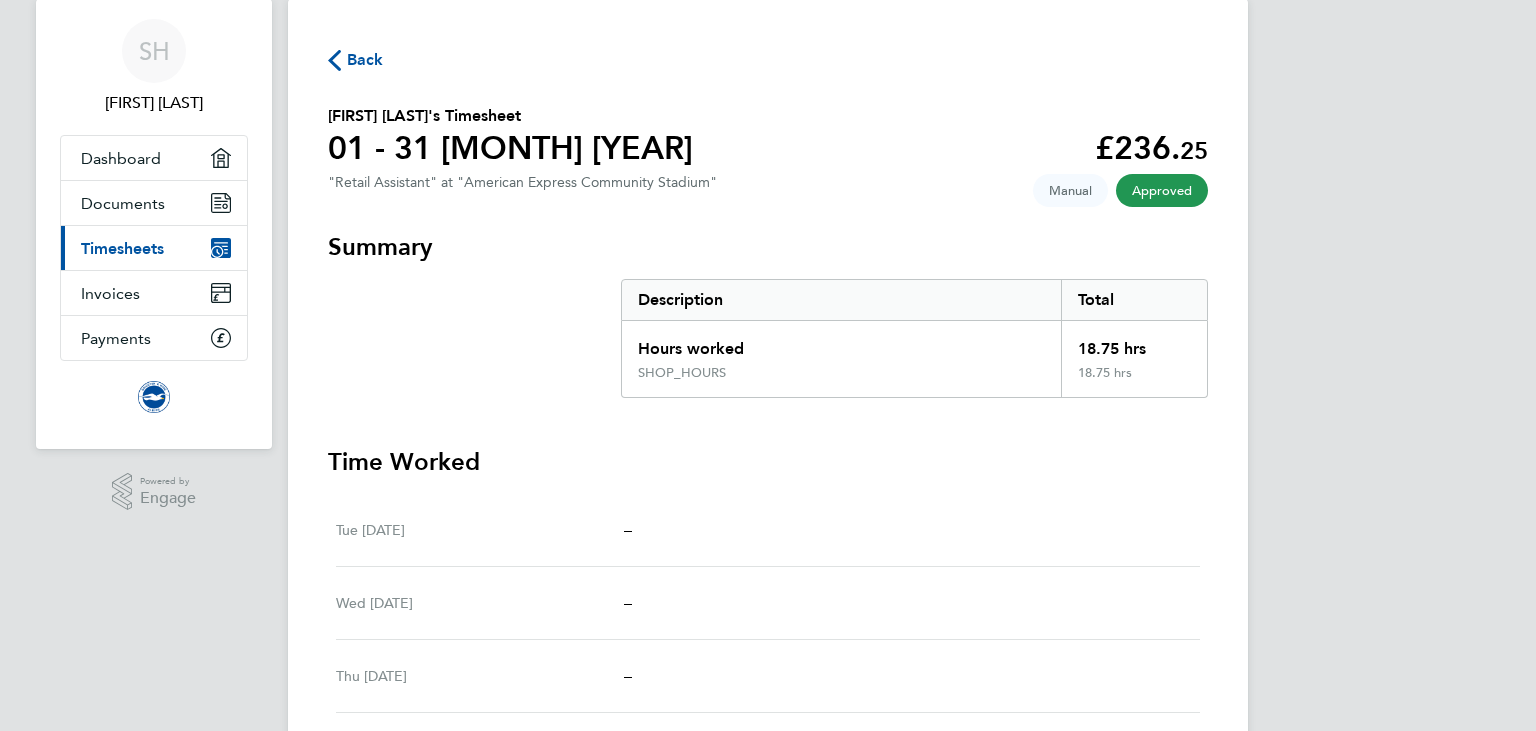 scroll, scrollTop: 52, scrollLeft: 0, axis: vertical 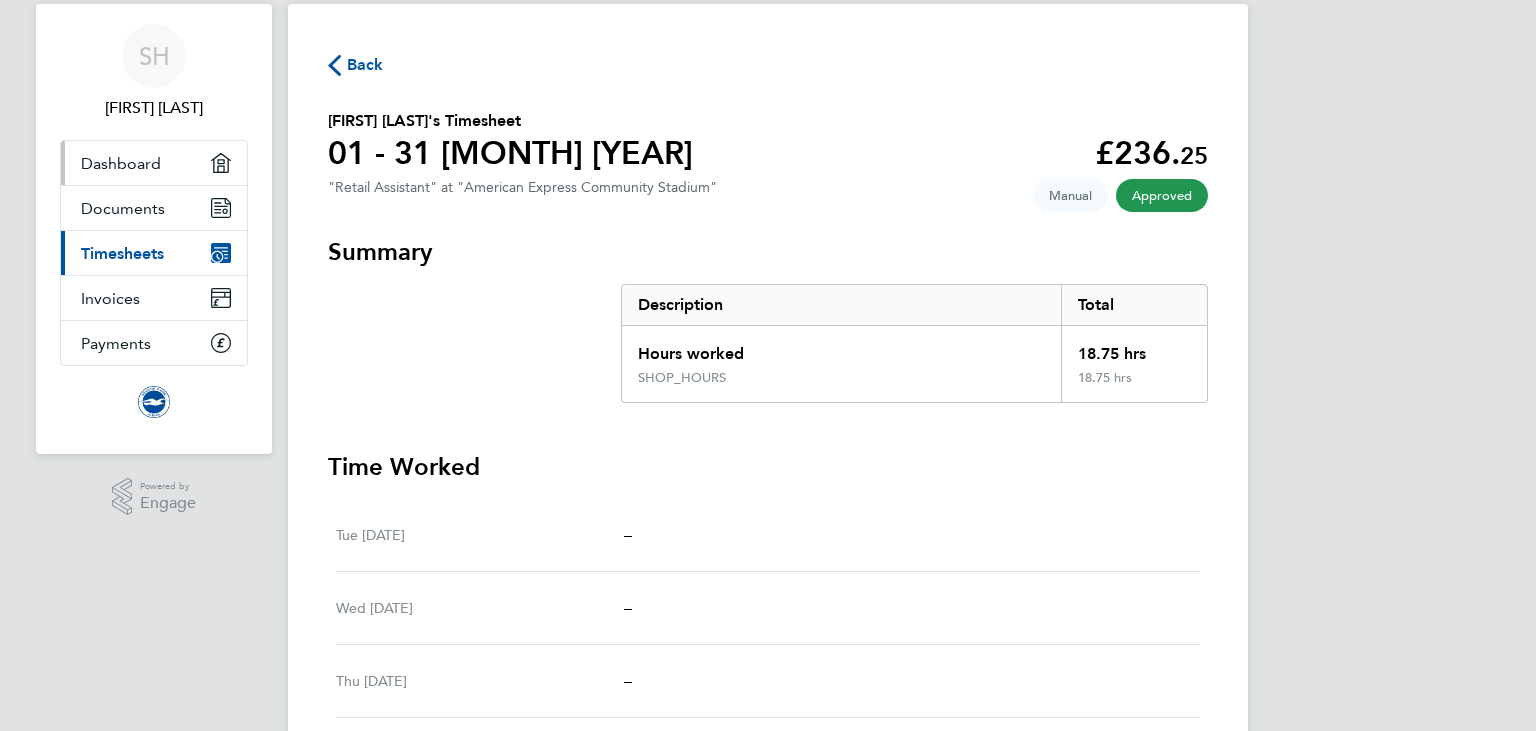click on "Dashboard" at bounding box center [121, 163] 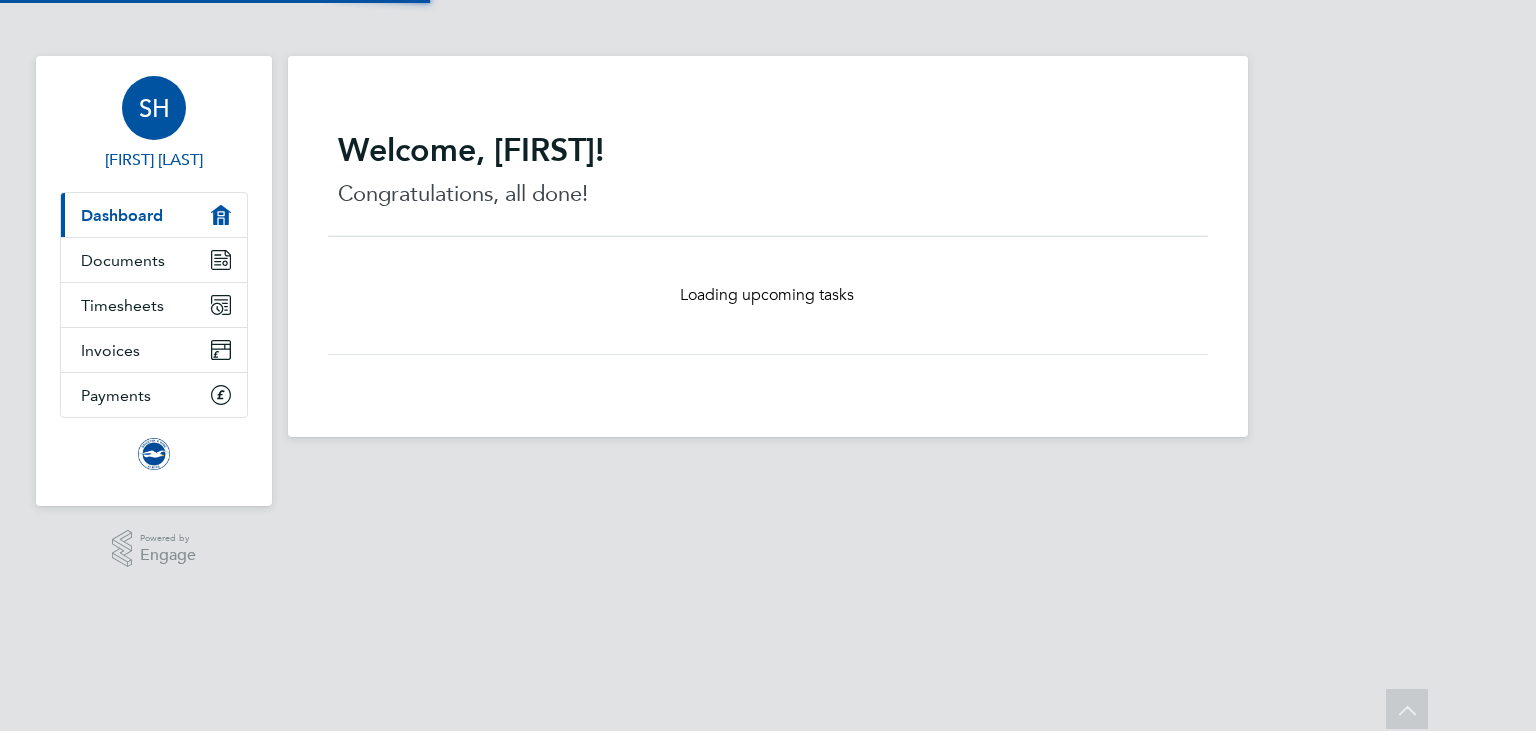 scroll, scrollTop: 0, scrollLeft: 0, axis: both 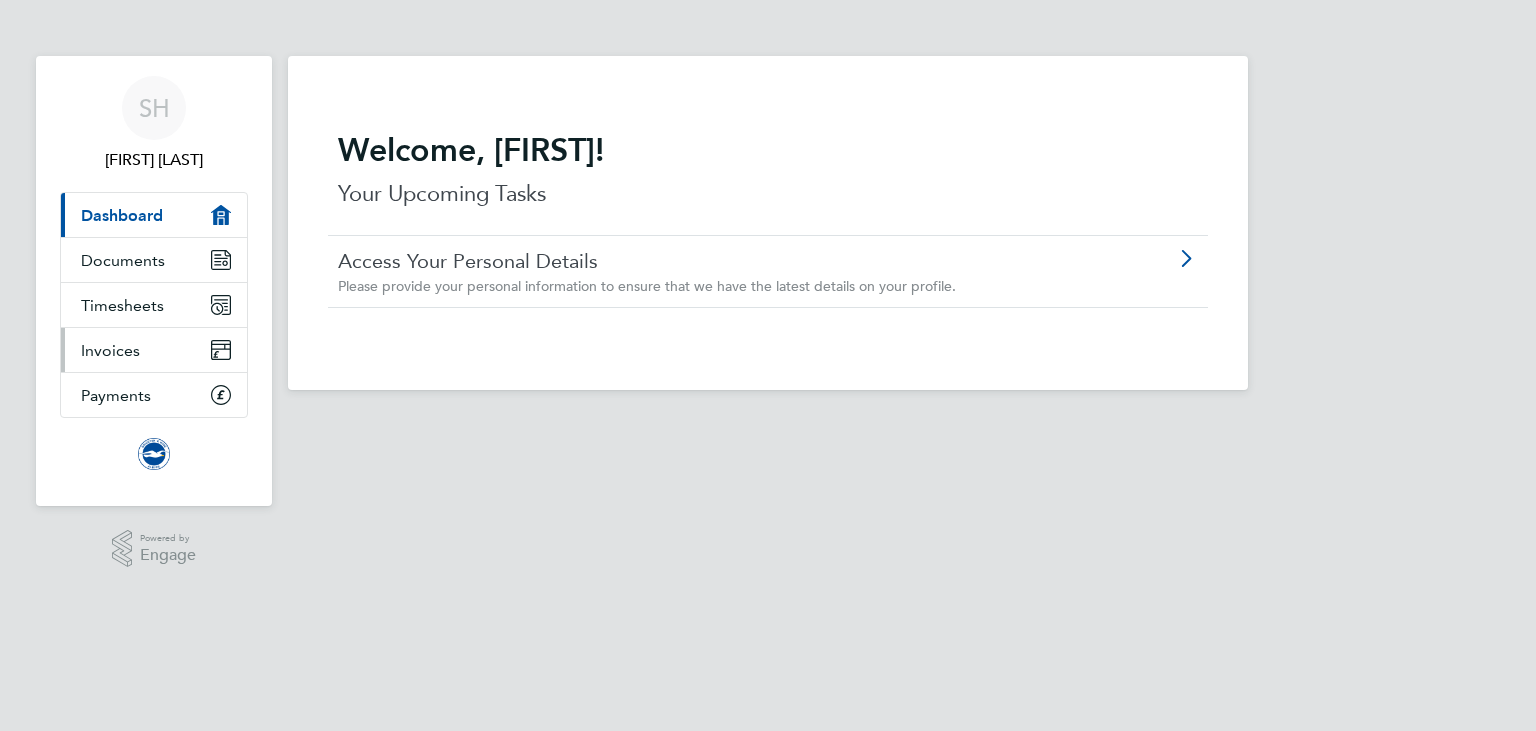 click on "Invoices" at bounding box center [110, 350] 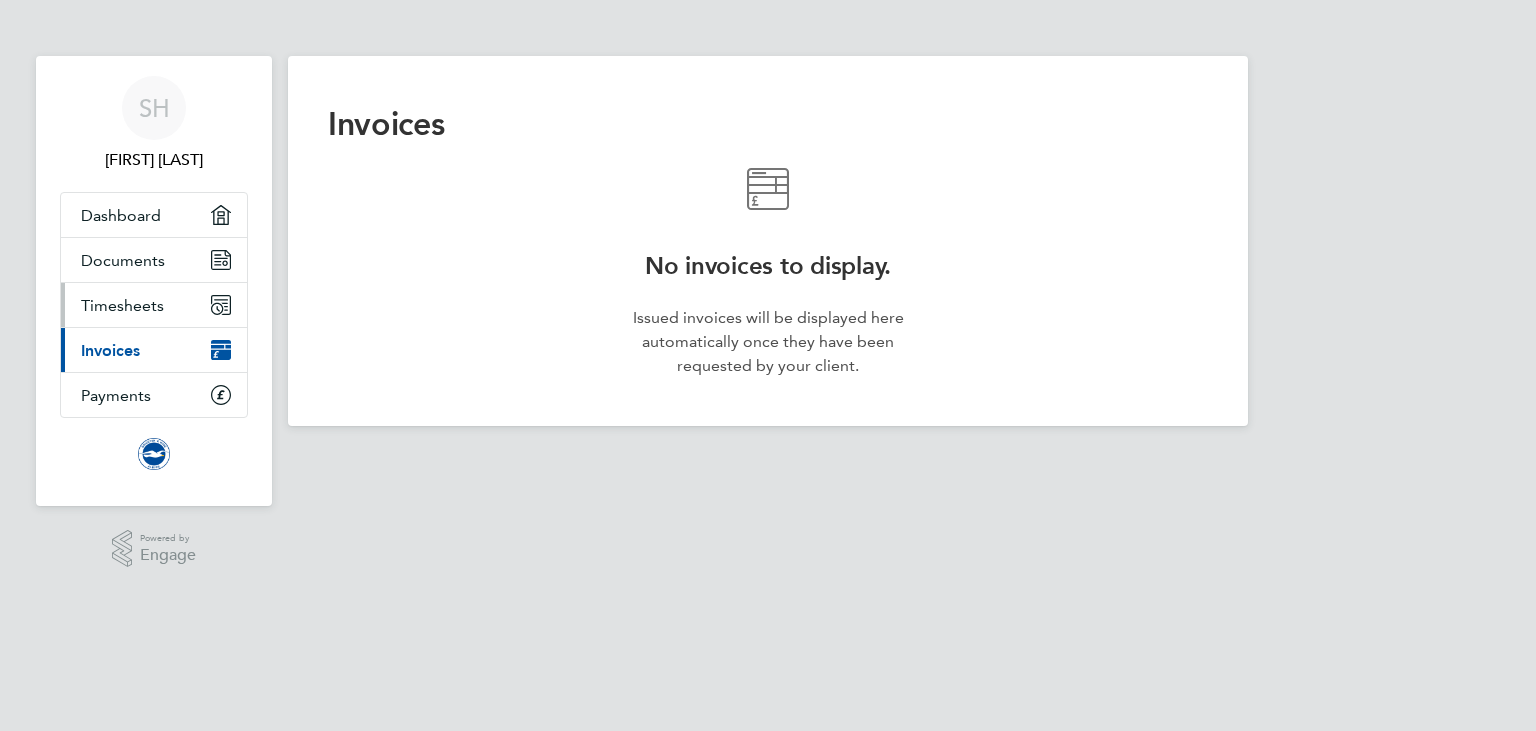 click on "Timesheets" at bounding box center (122, 305) 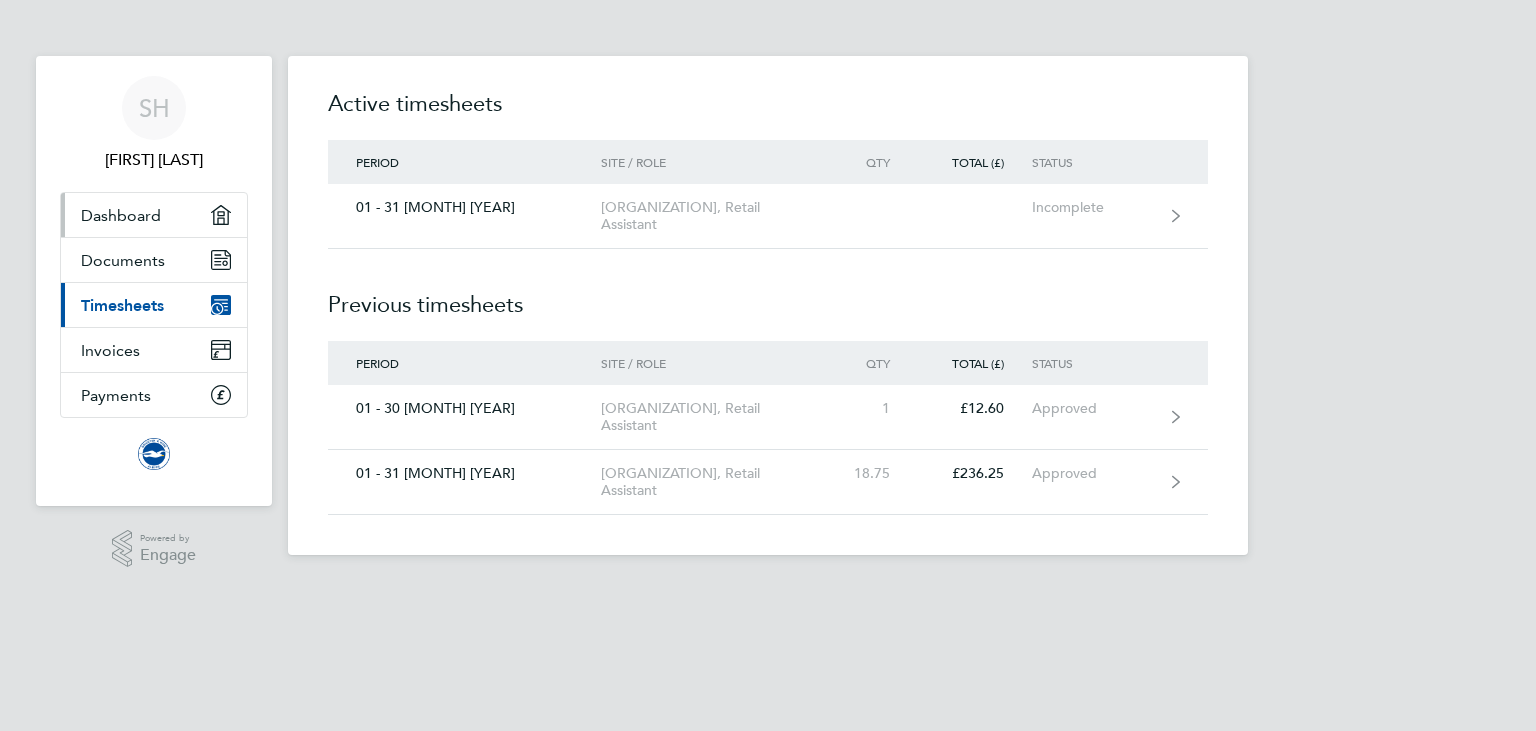 click on "Dashboard" at bounding box center (121, 215) 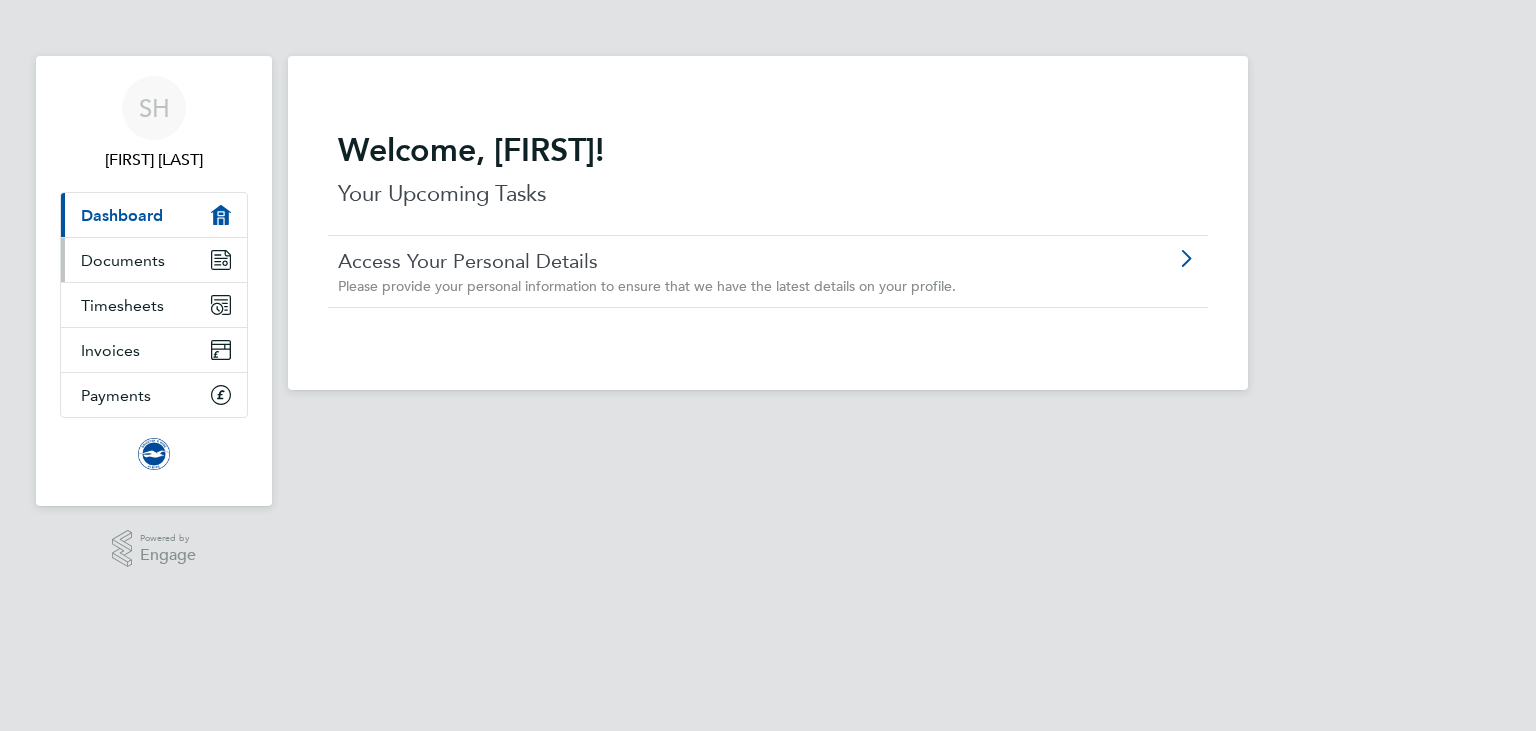 click on "Documents" at bounding box center (123, 260) 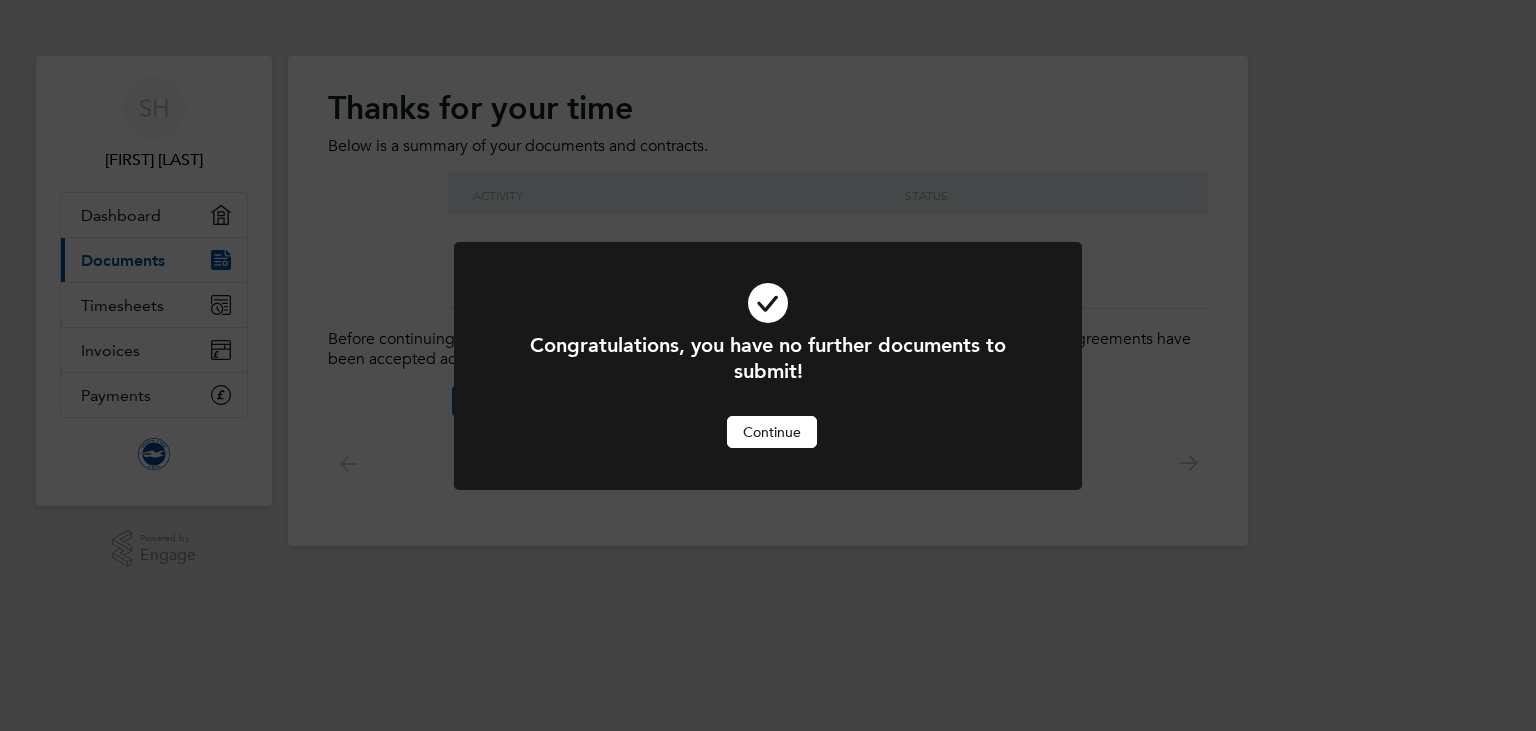 click on "Continue" at bounding box center (772, 432) 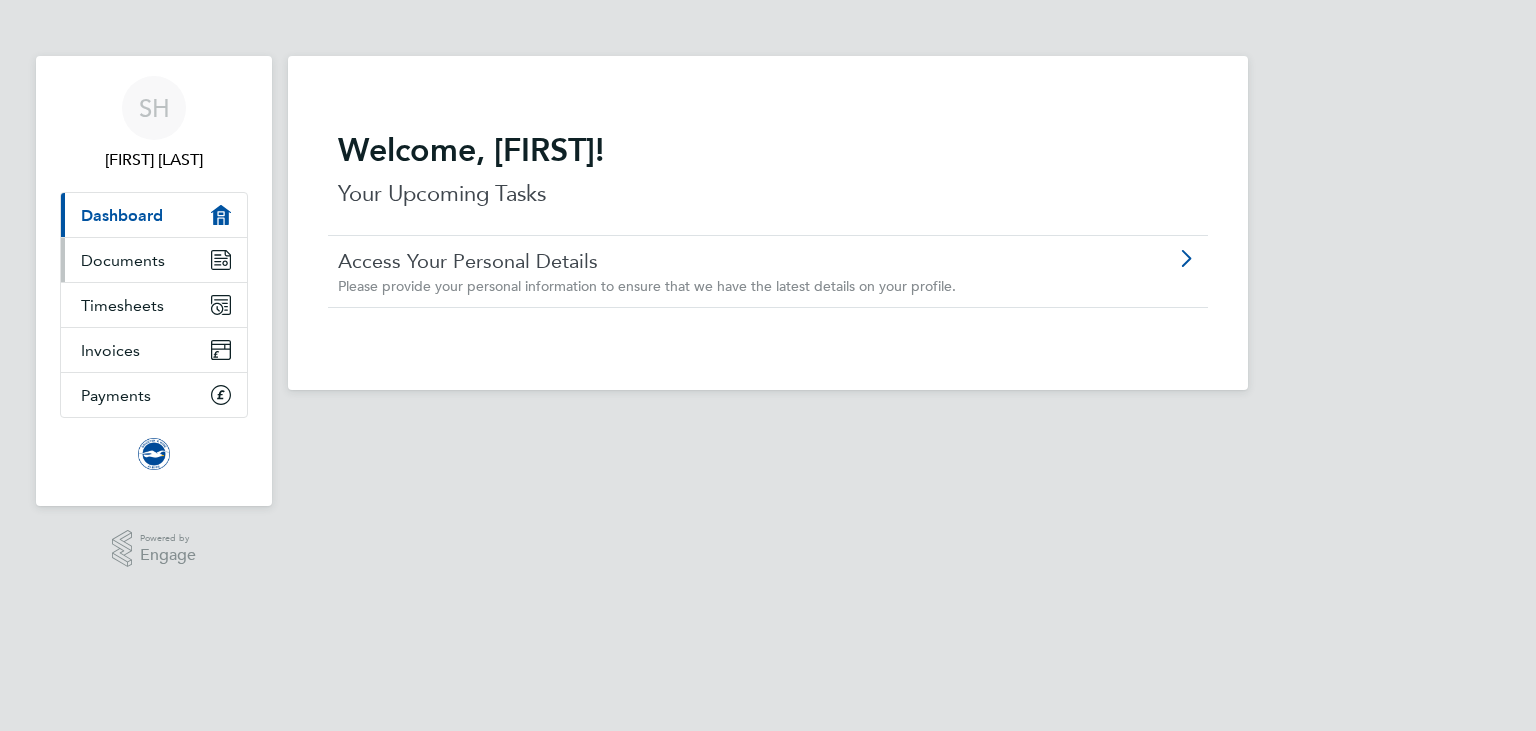click on "Documents" at bounding box center (154, 260) 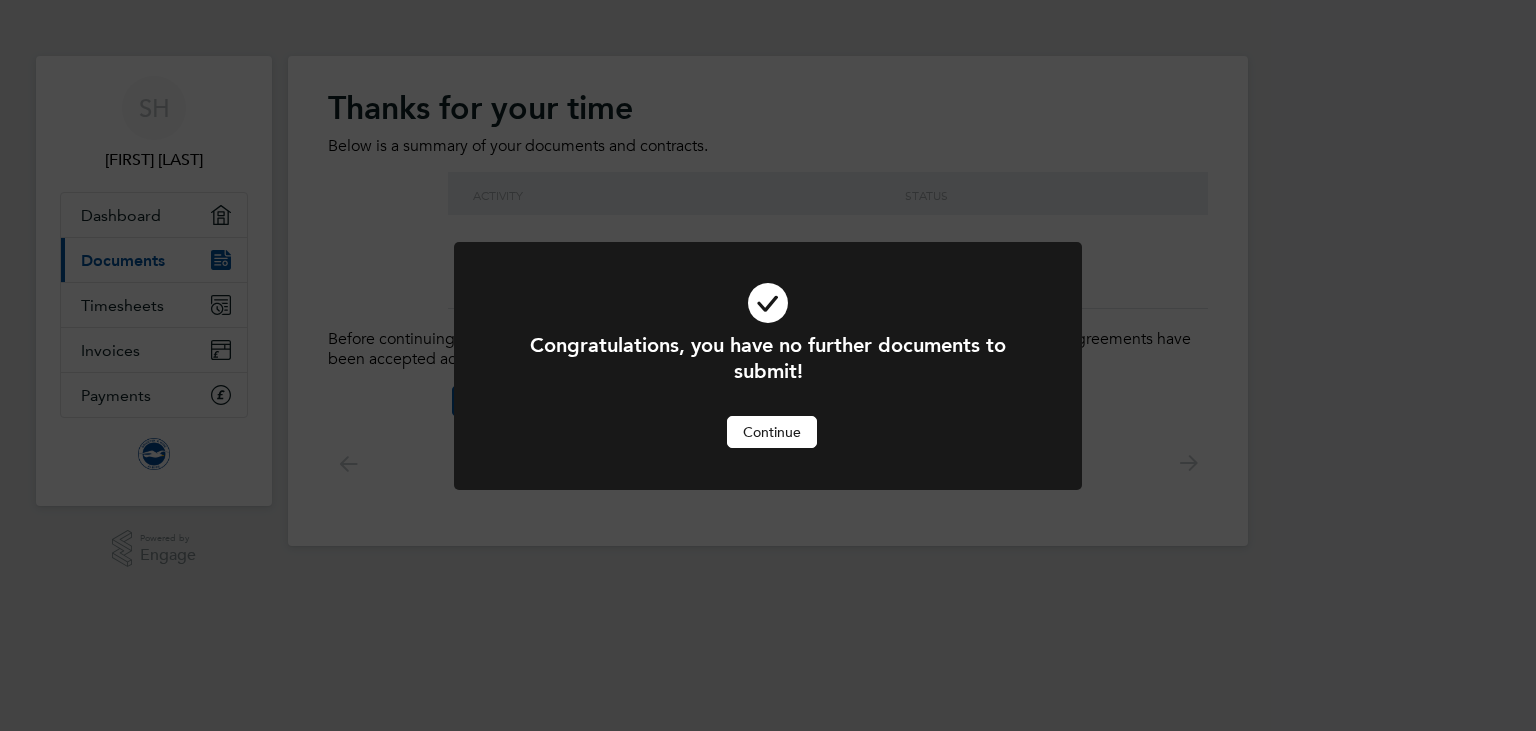 click at bounding box center [768, 366] 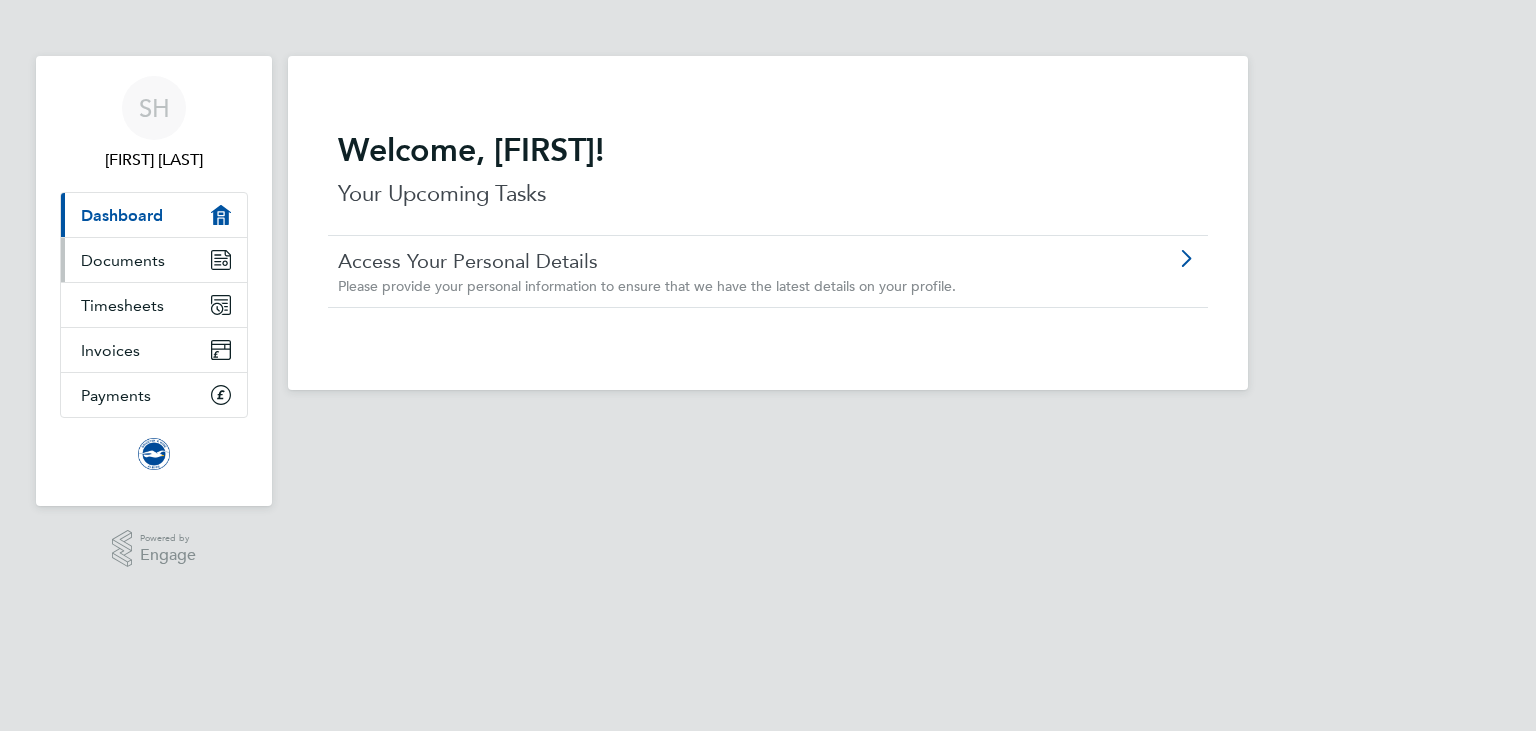 click on "Documents" at bounding box center [123, 260] 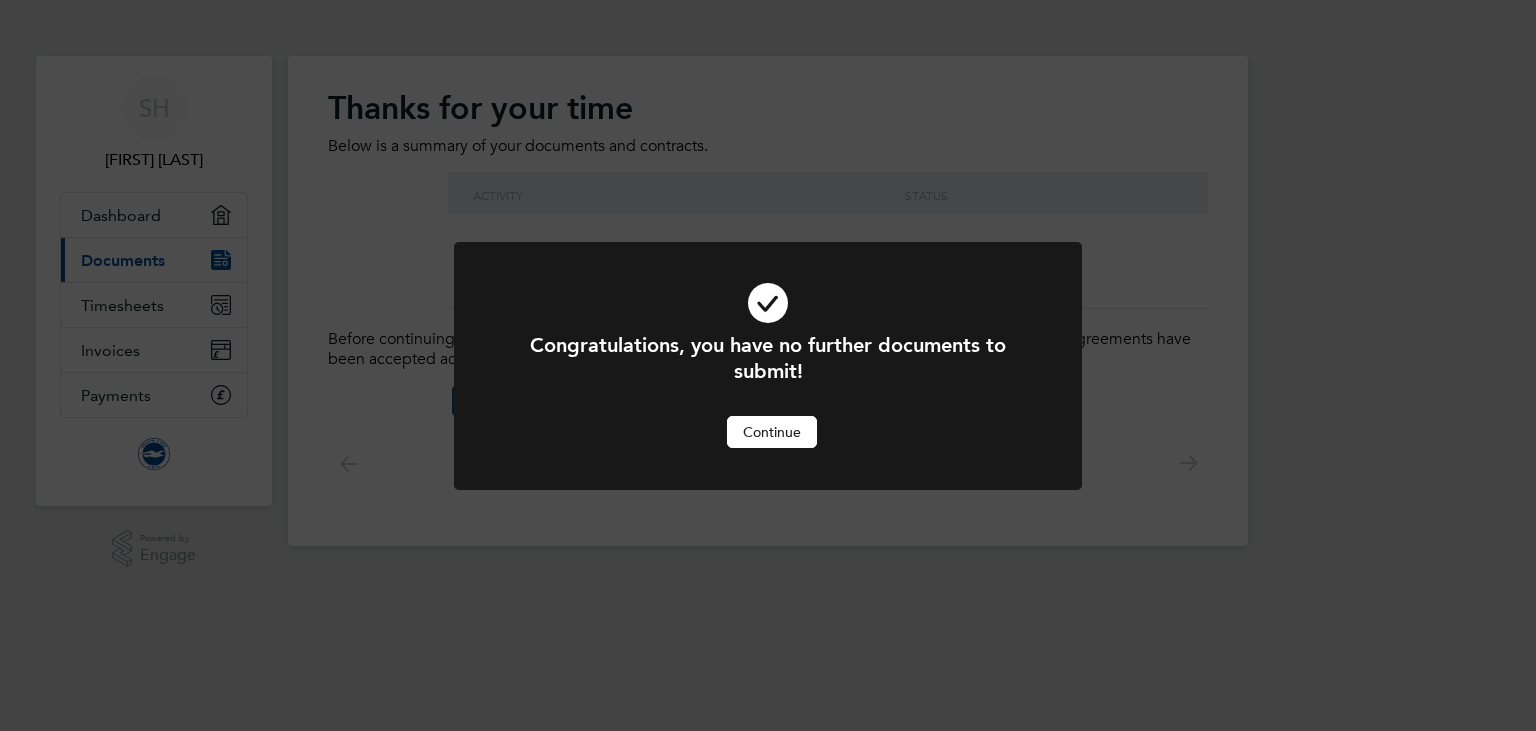 click on "Continue" at bounding box center [772, 432] 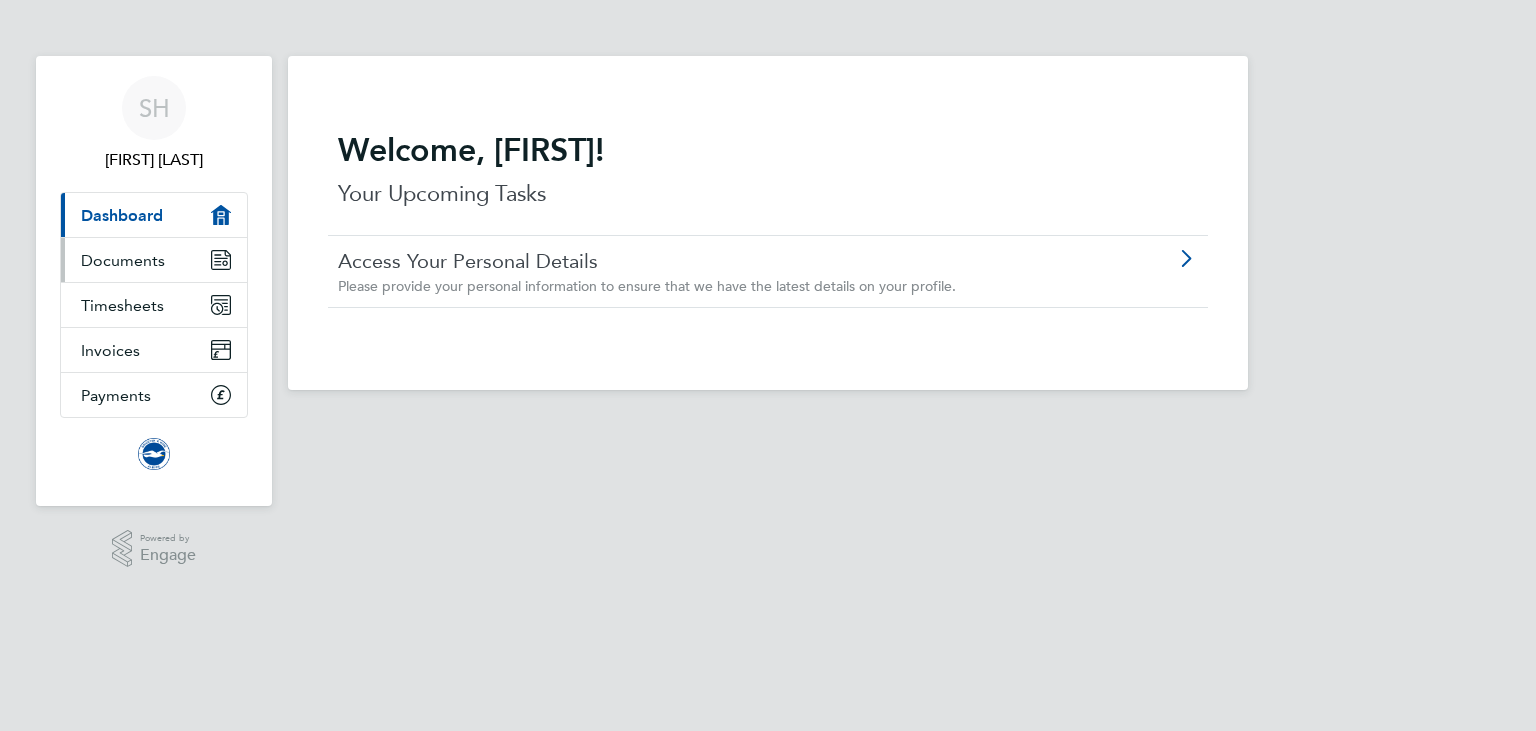 click on "Documents" at bounding box center [123, 260] 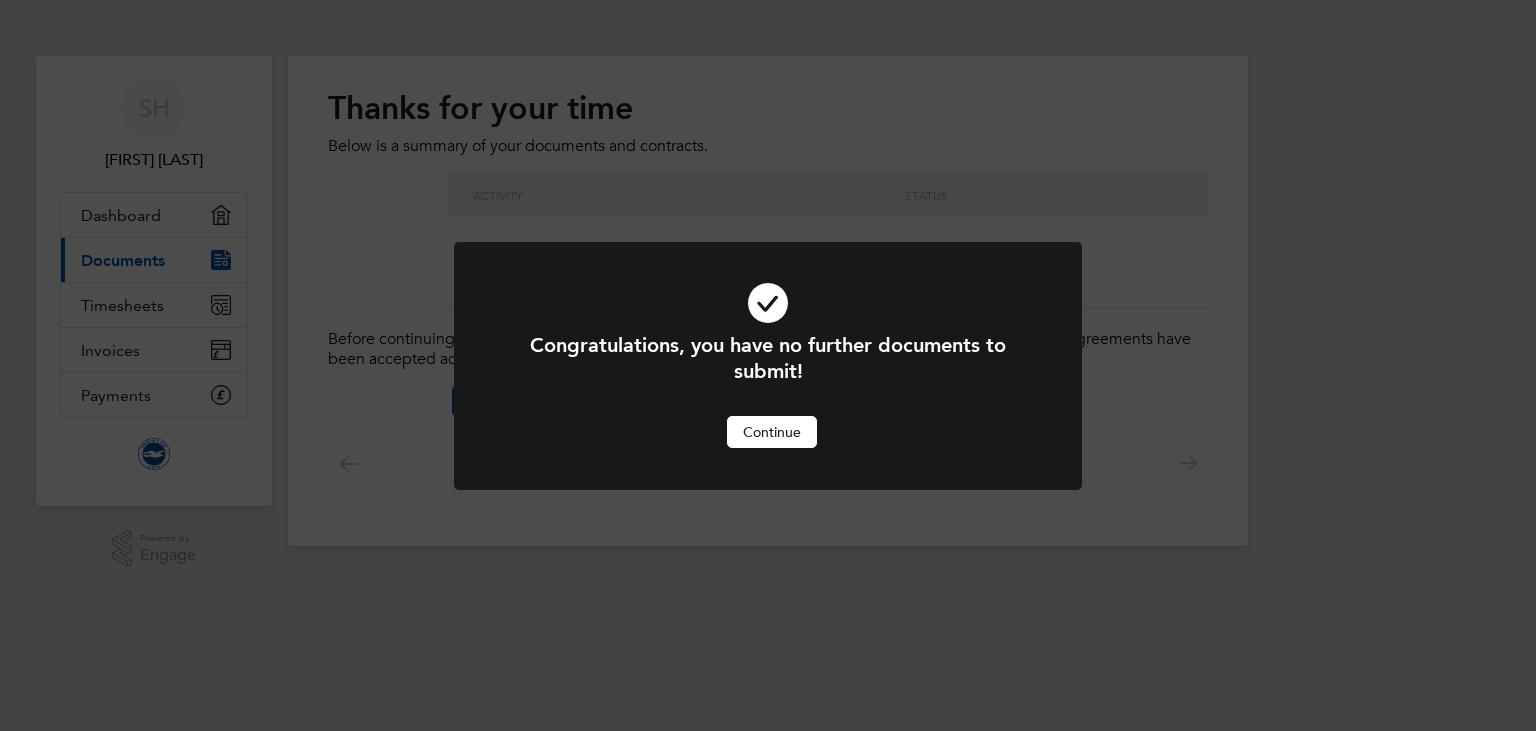click on "Continue" at bounding box center (772, 432) 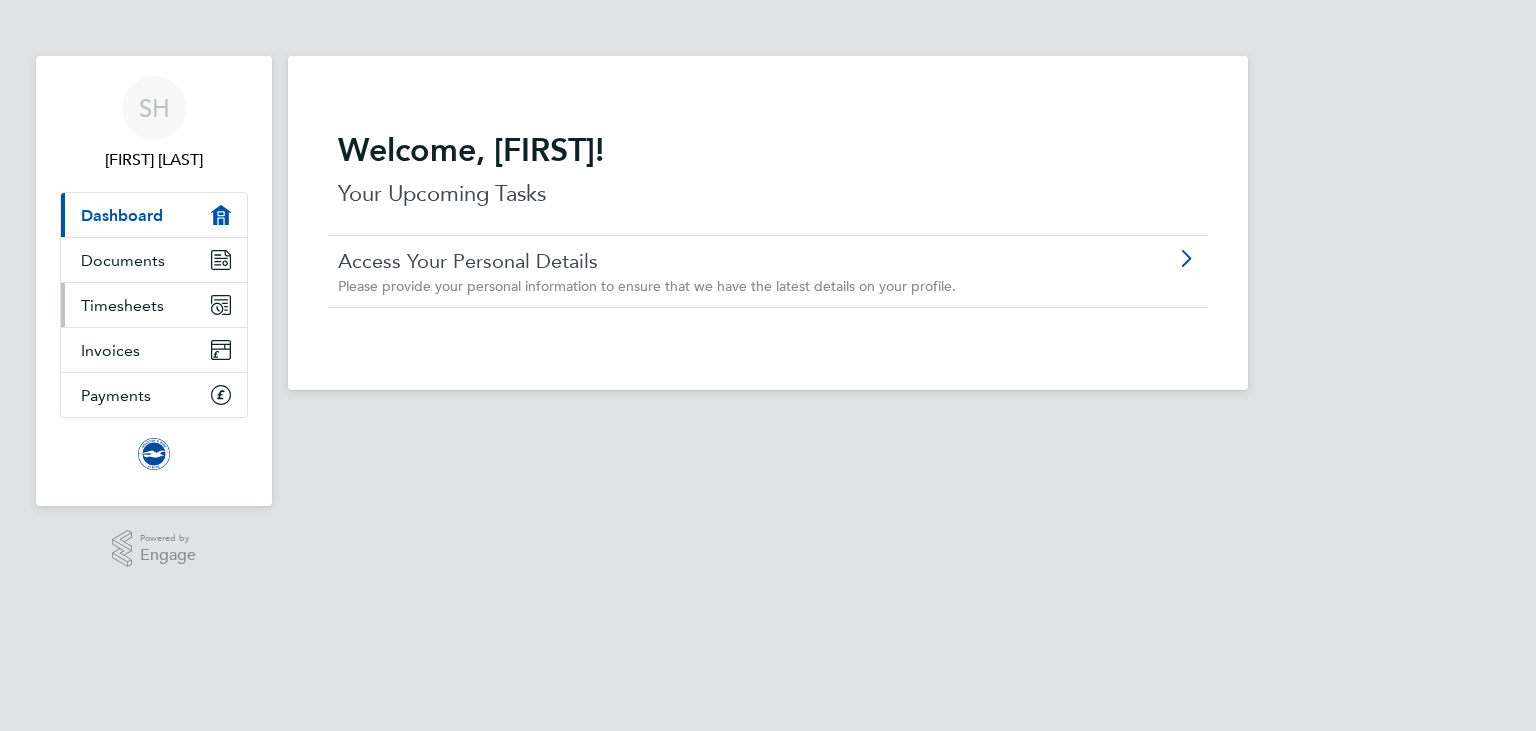 click on "Timesheets" at bounding box center (122, 305) 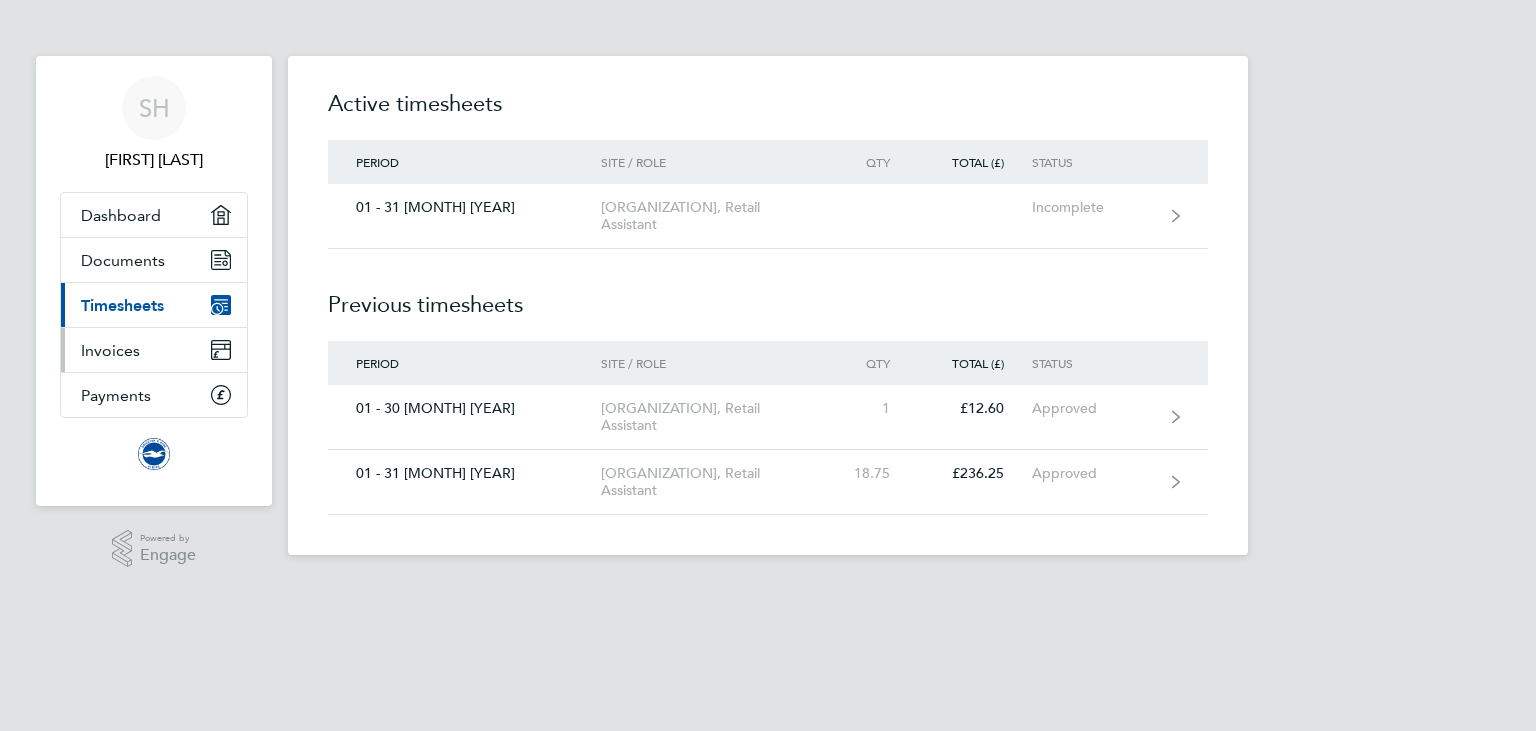click on "Invoices" at bounding box center [110, 350] 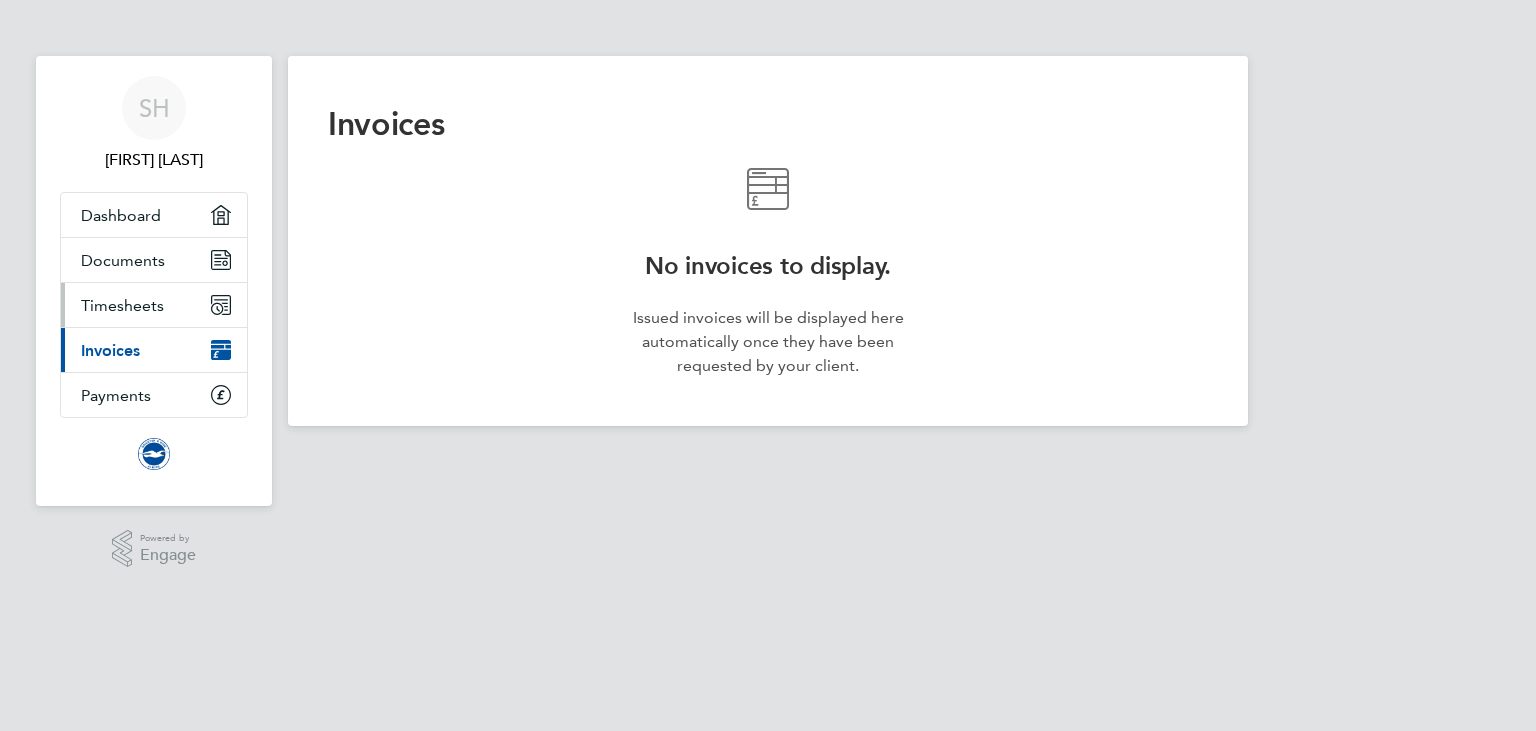click on "Timesheets" at bounding box center [122, 305] 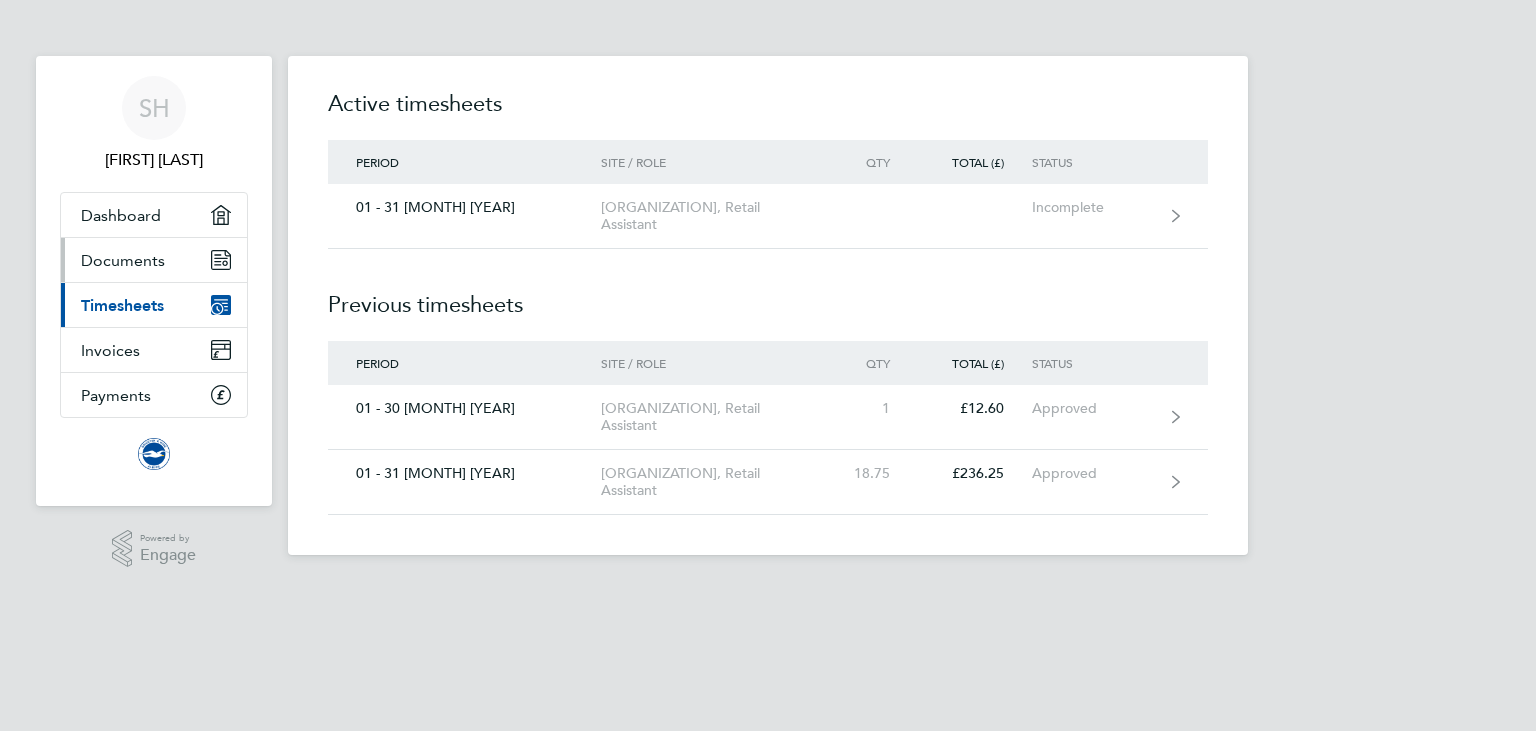 click on "Documents" at bounding box center [154, 260] 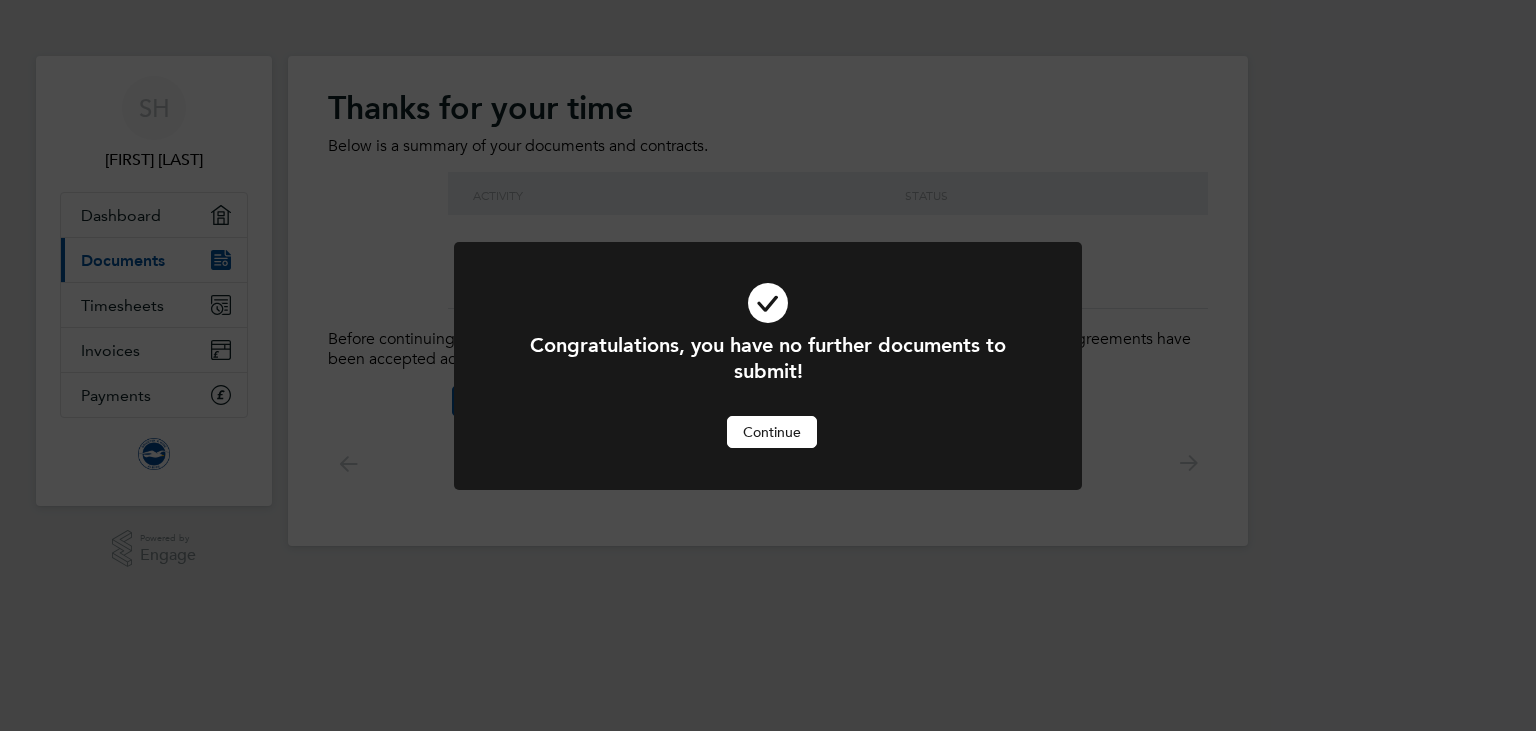 click on "Congratulations, you have no further documents to submit! Cancel Continue" 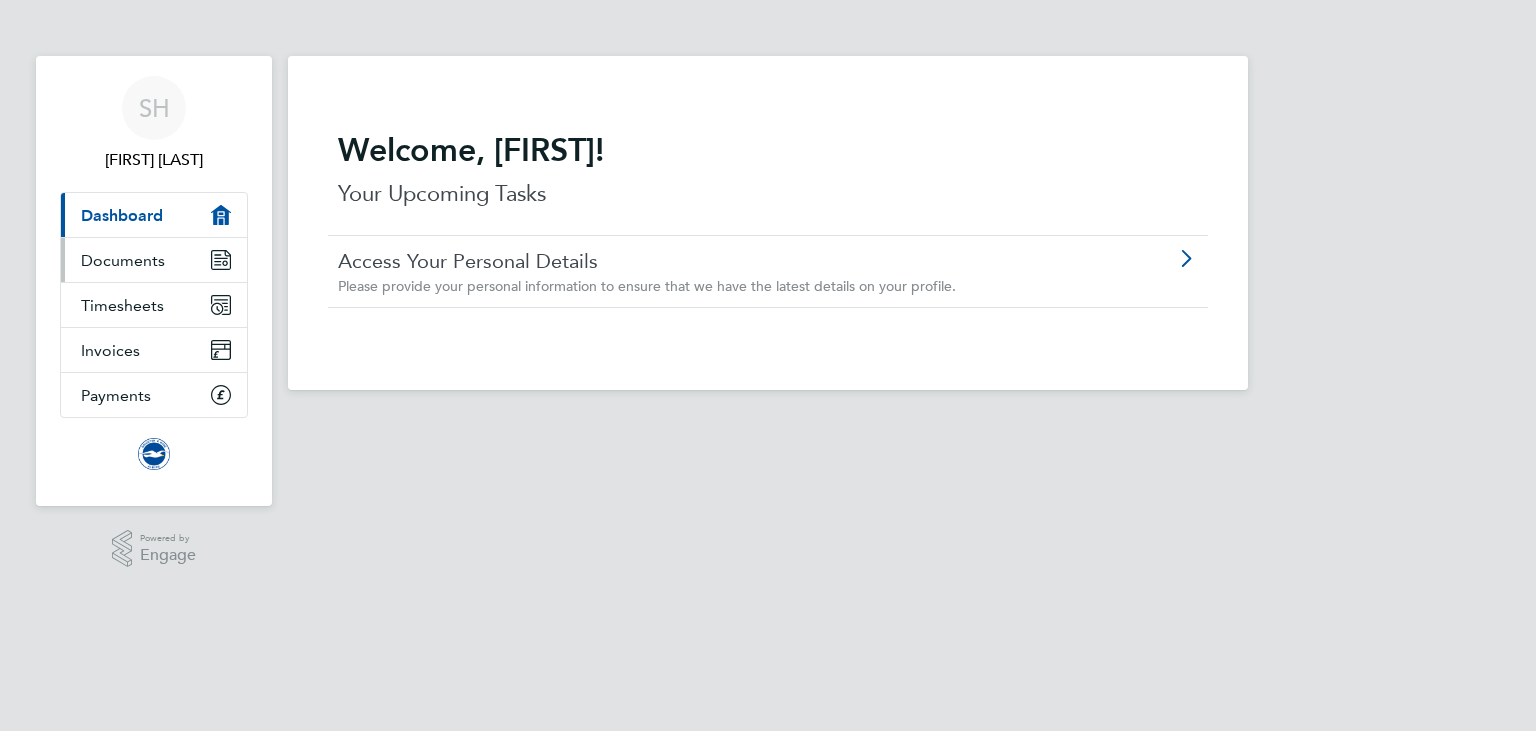 click on "Documents" at bounding box center [154, 260] 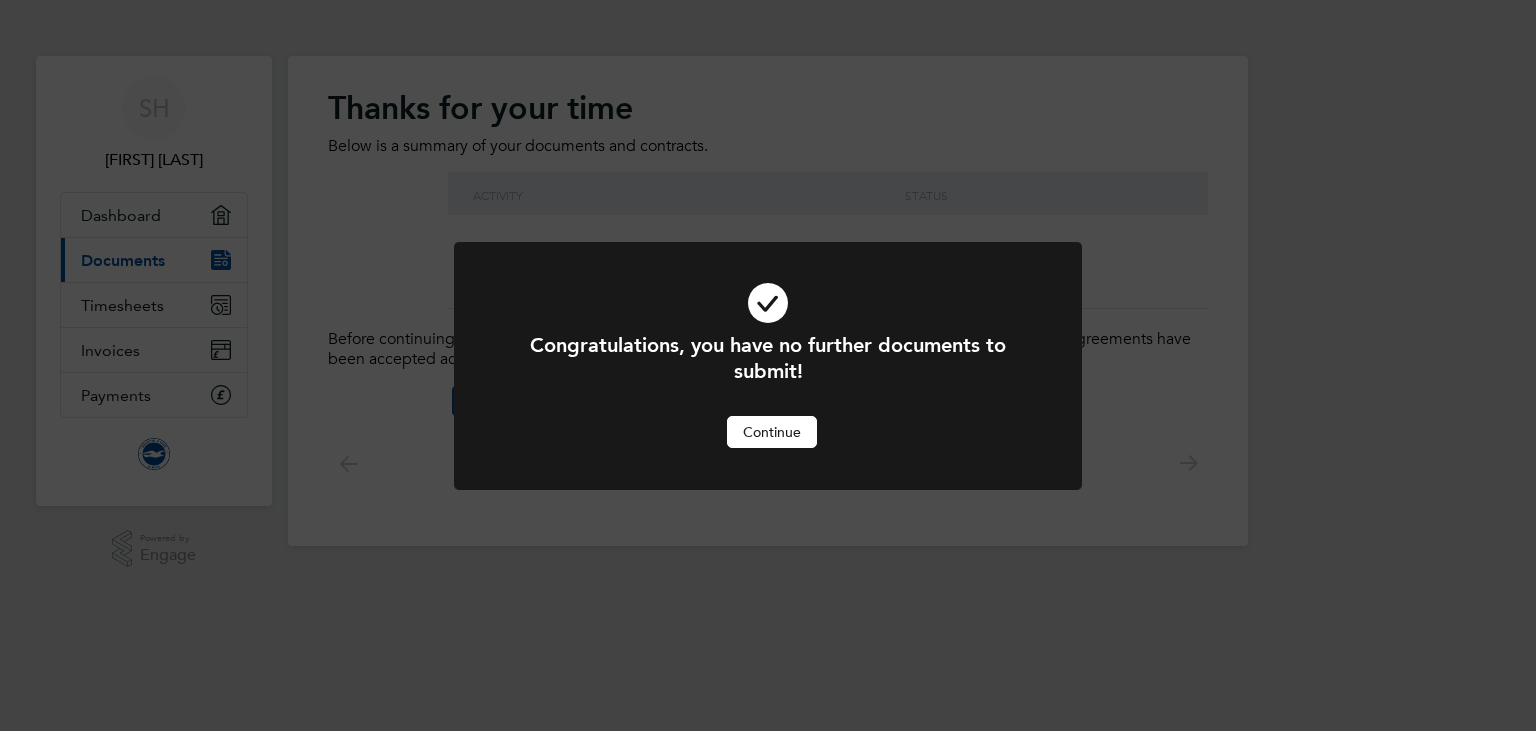 click on "Continue" at bounding box center (772, 432) 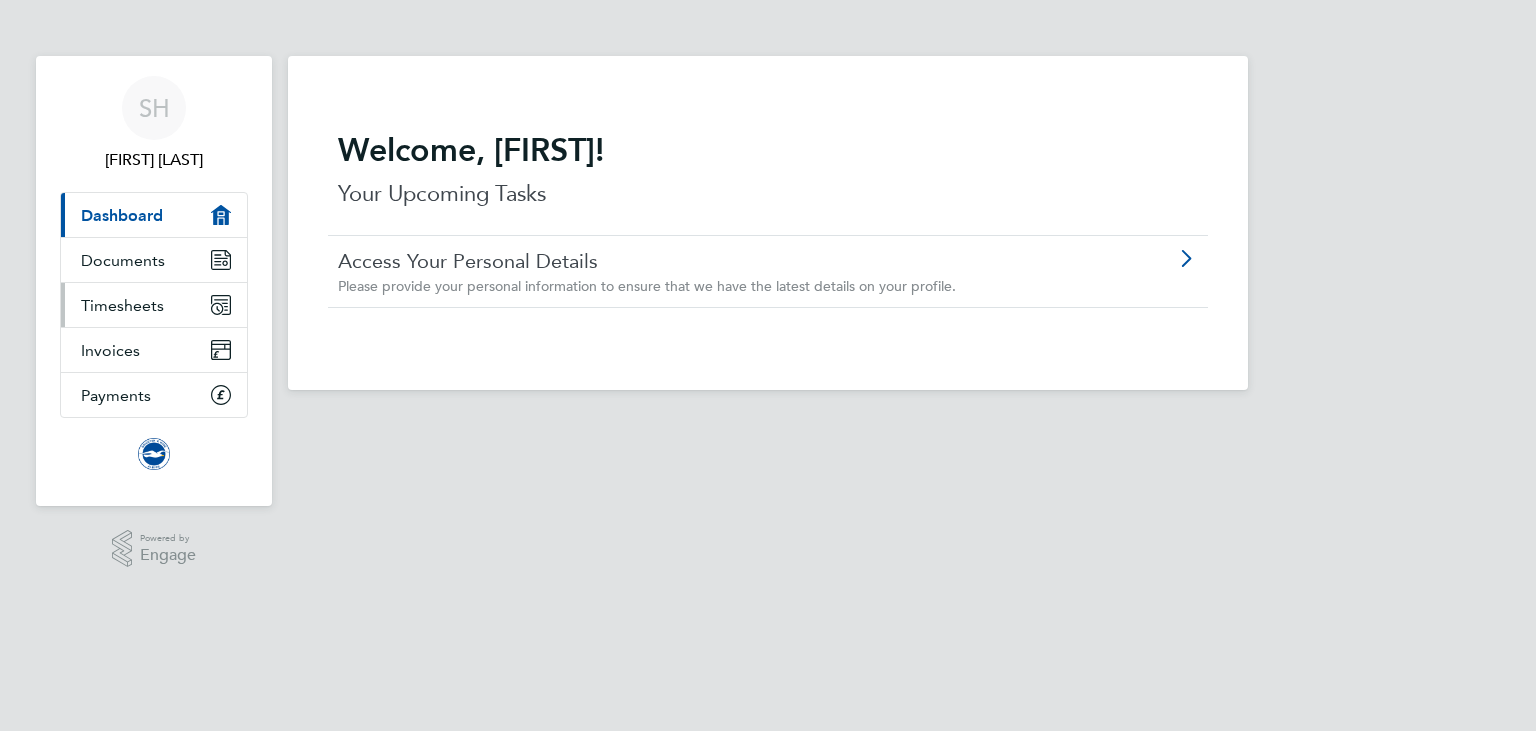 click on "Timesheets" at bounding box center [122, 305] 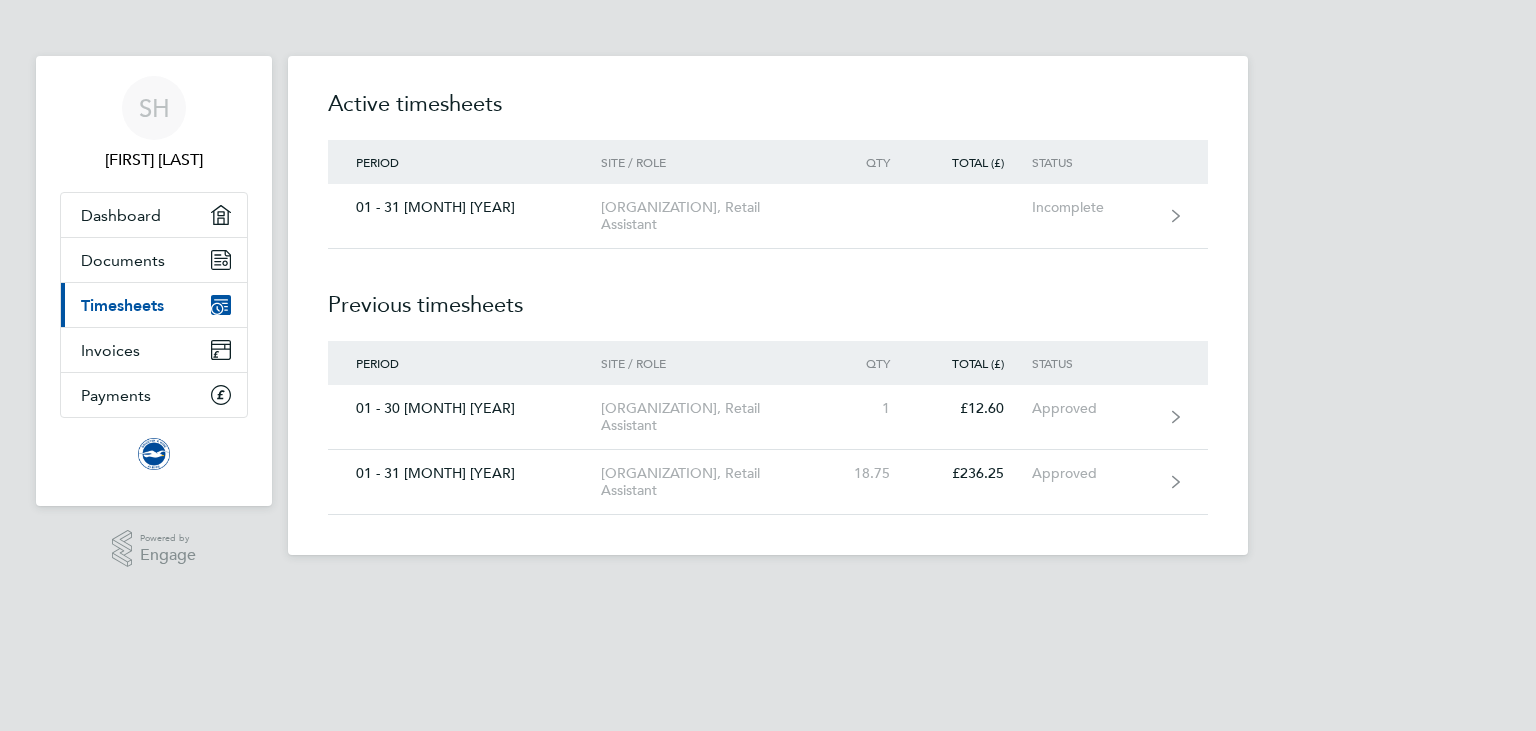 click on "Previous timesheets" 